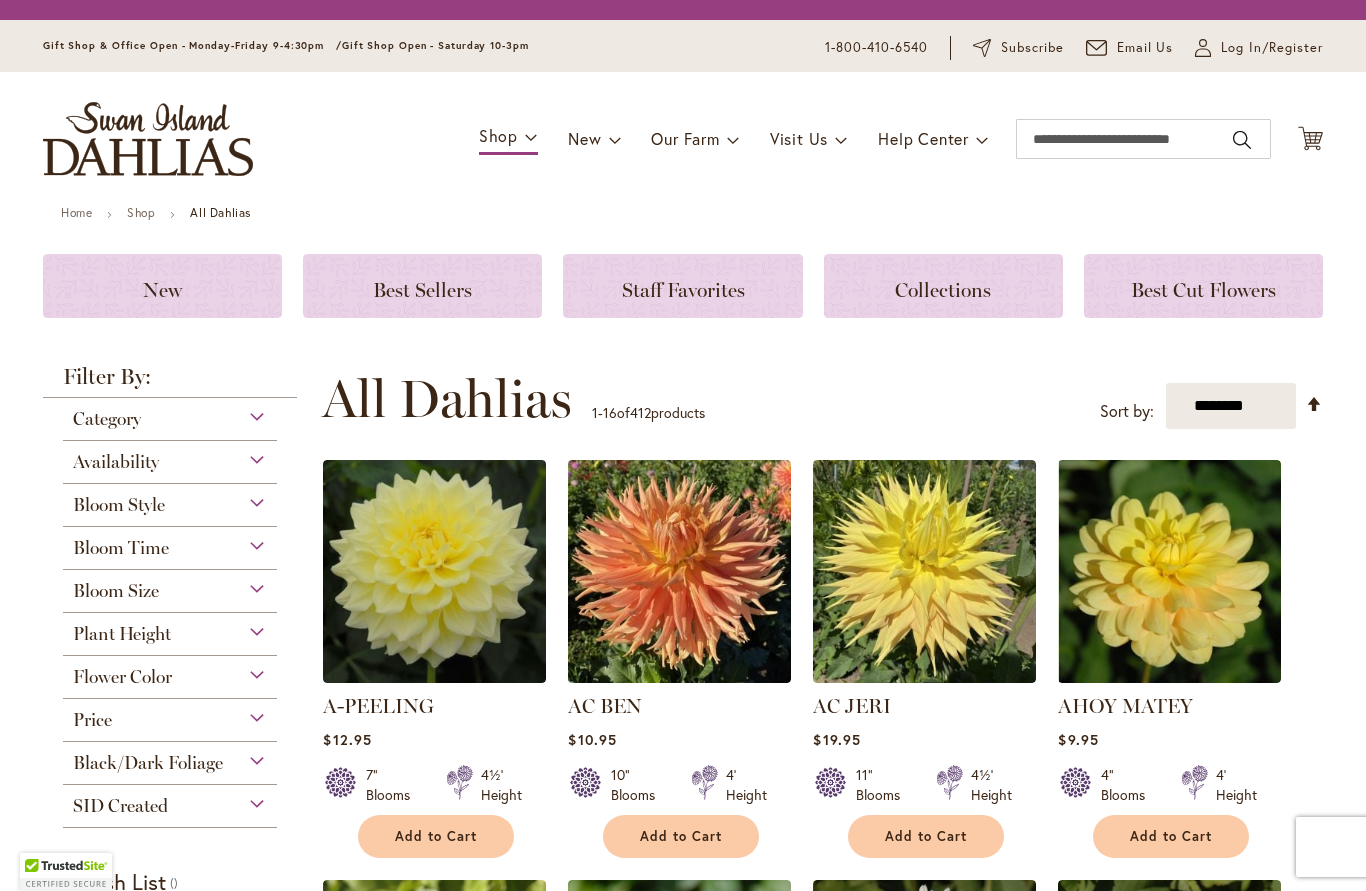 scroll, scrollTop: 0, scrollLeft: 0, axis: both 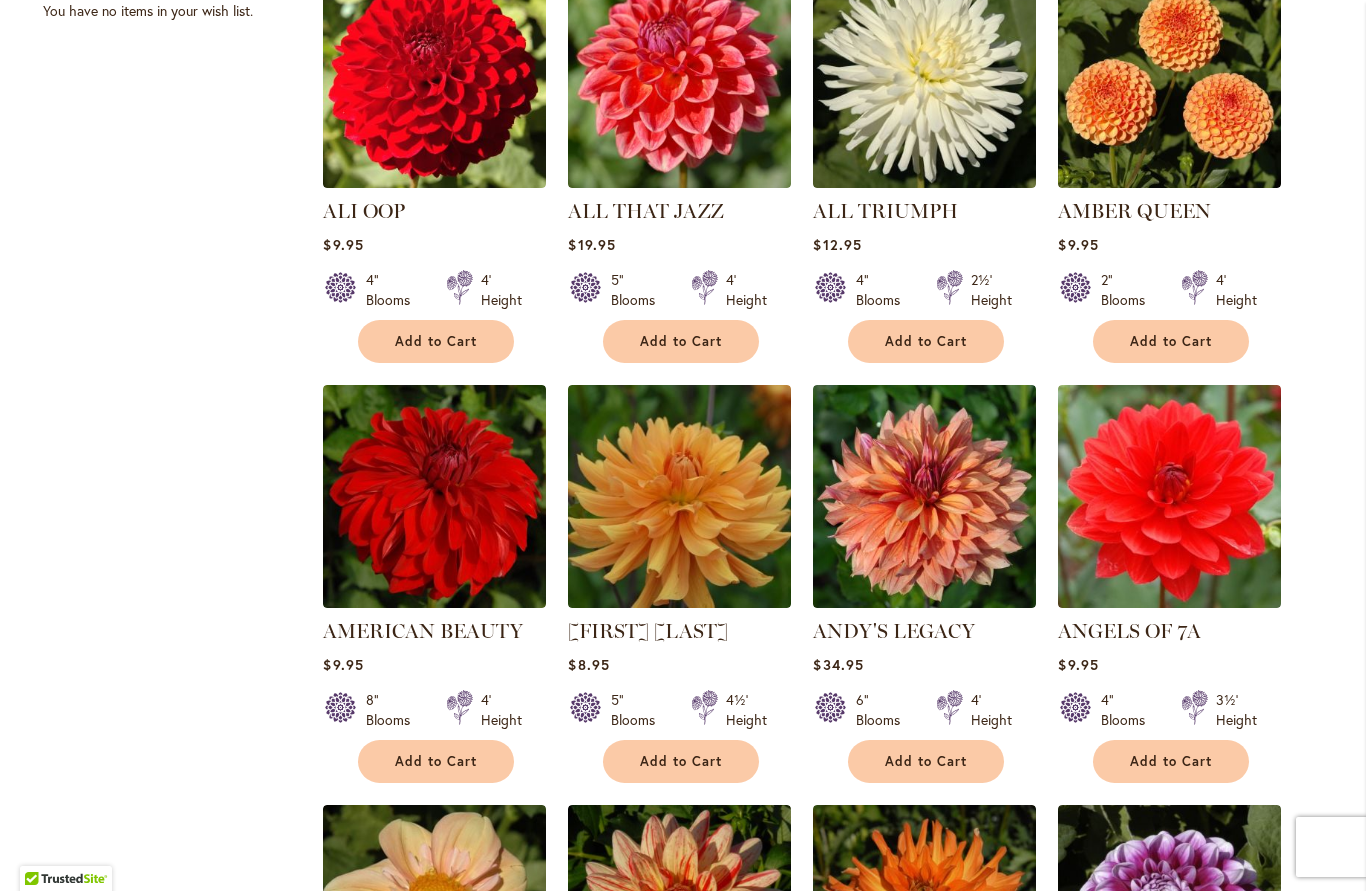 click on "Filter by:
Filter By:
Category
Best Sellers
32
items
New
5
items
New & Exclusive 2 6 1" at bounding box center [683, 388] 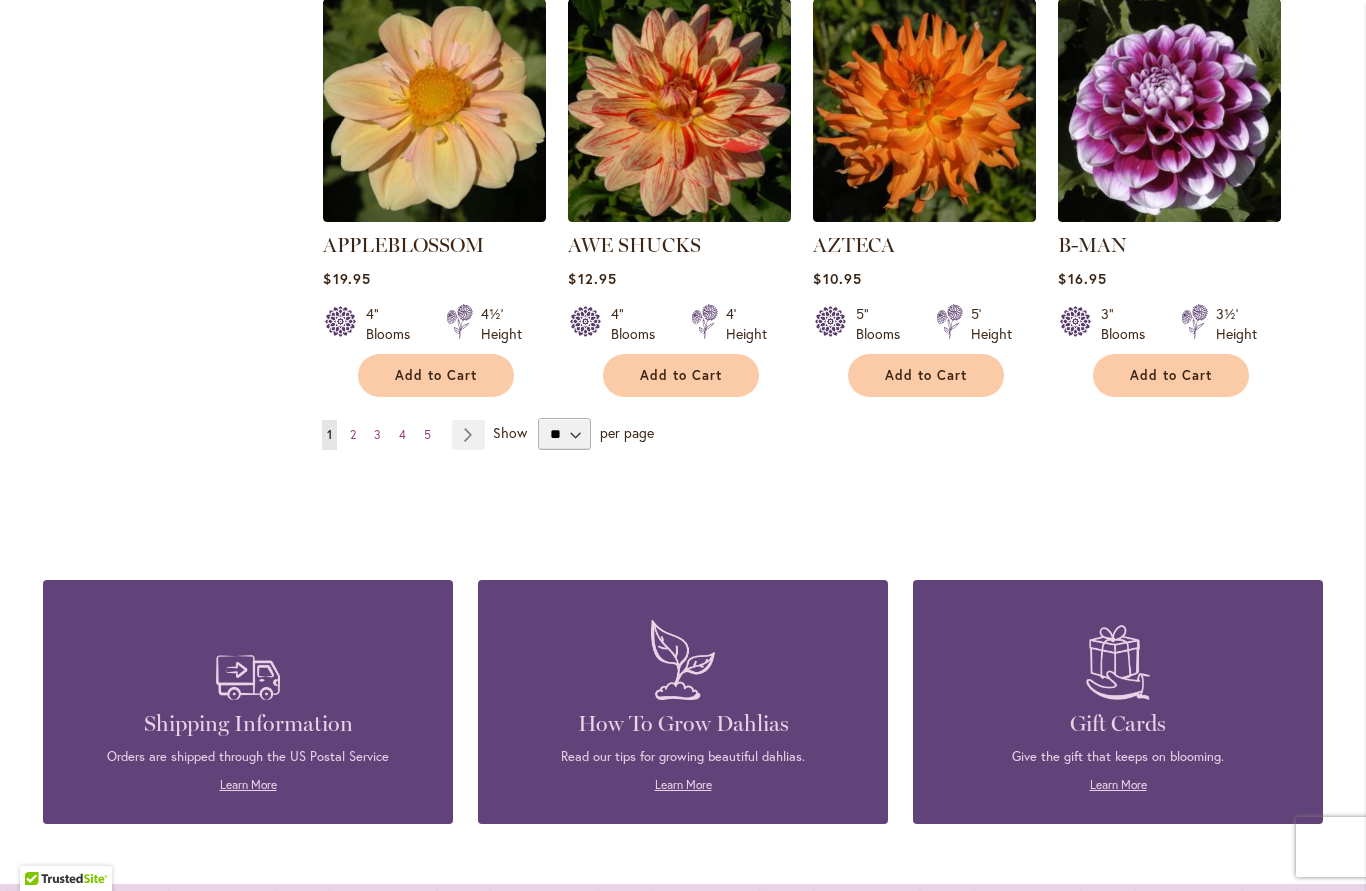 scroll, scrollTop: 1765, scrollLeft: 0, axis: vertical 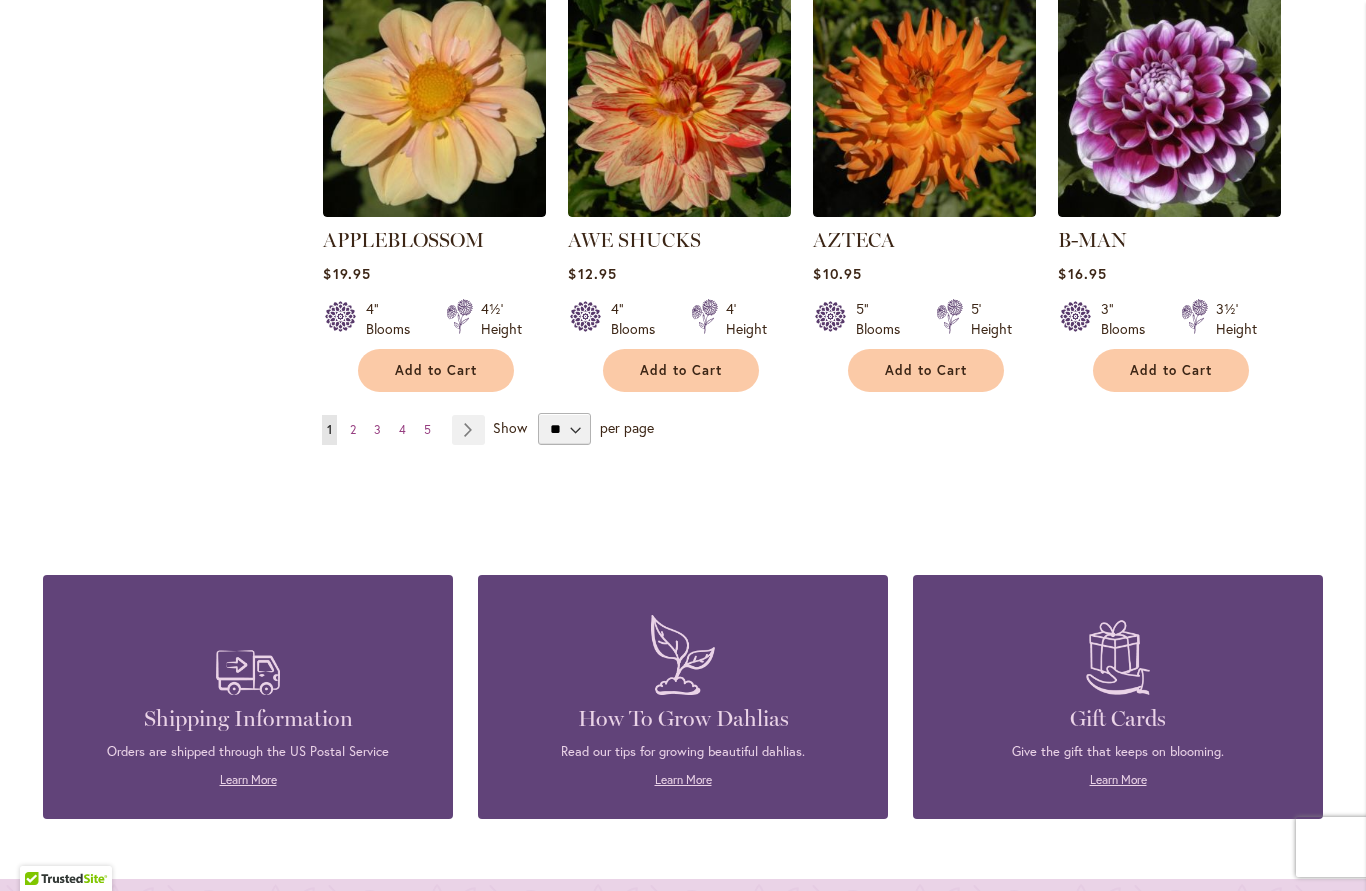 click on "Learn More" at bounding box center [683, 779] 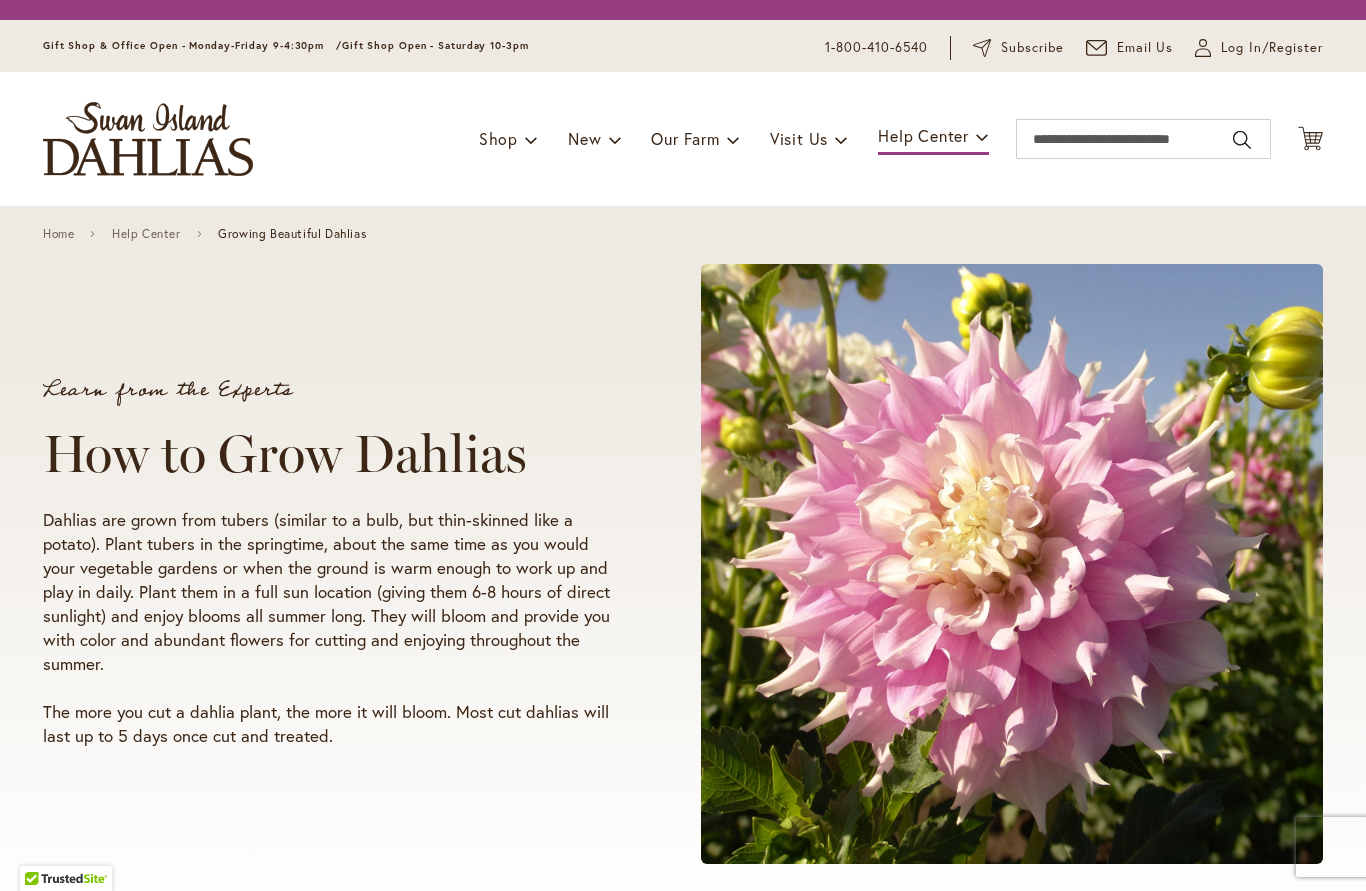 scroll, scrollTop: 0, scrollLeft: 0, axis: both 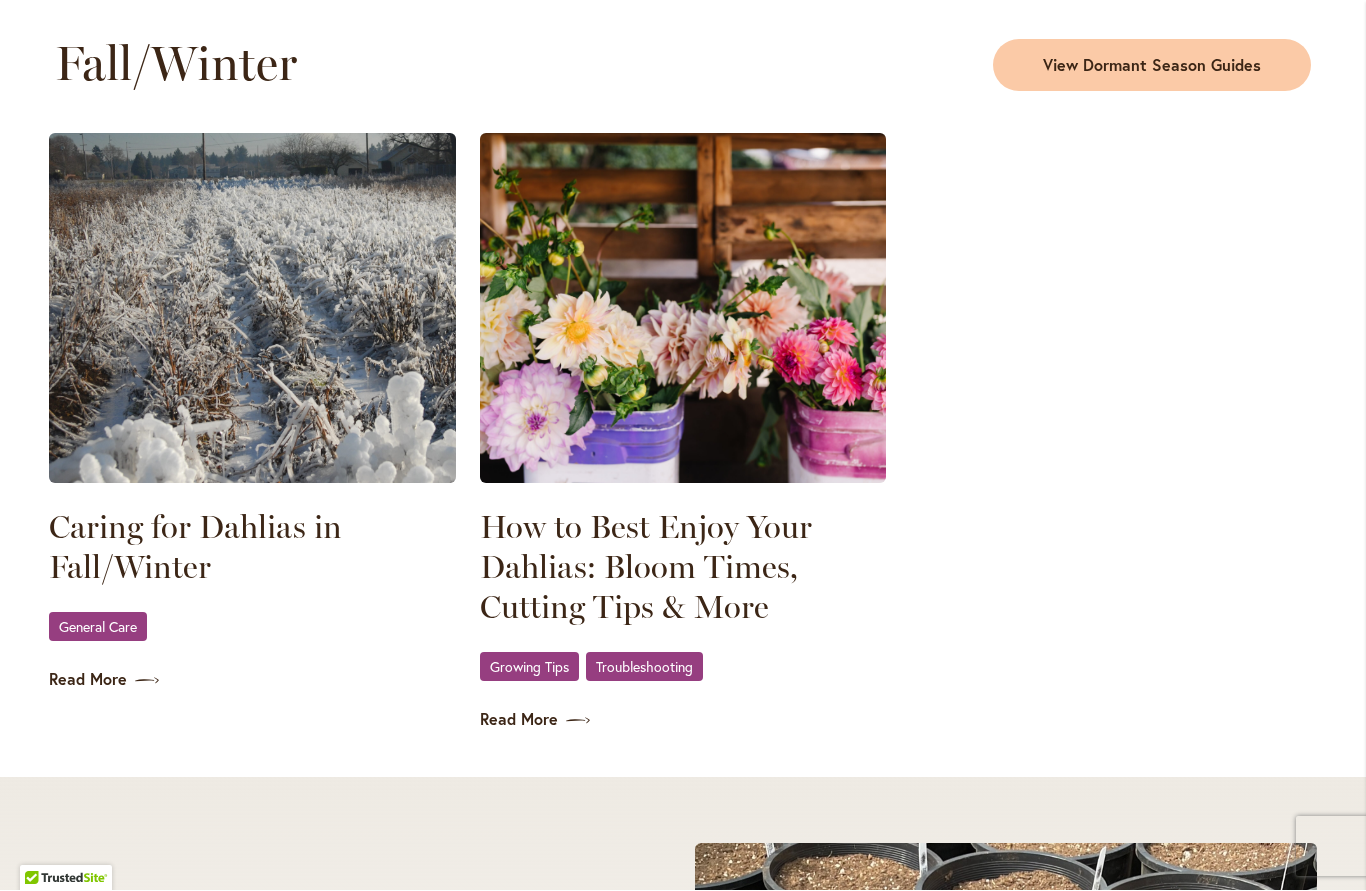 click on "General Care" at bounding box center (98, 627) 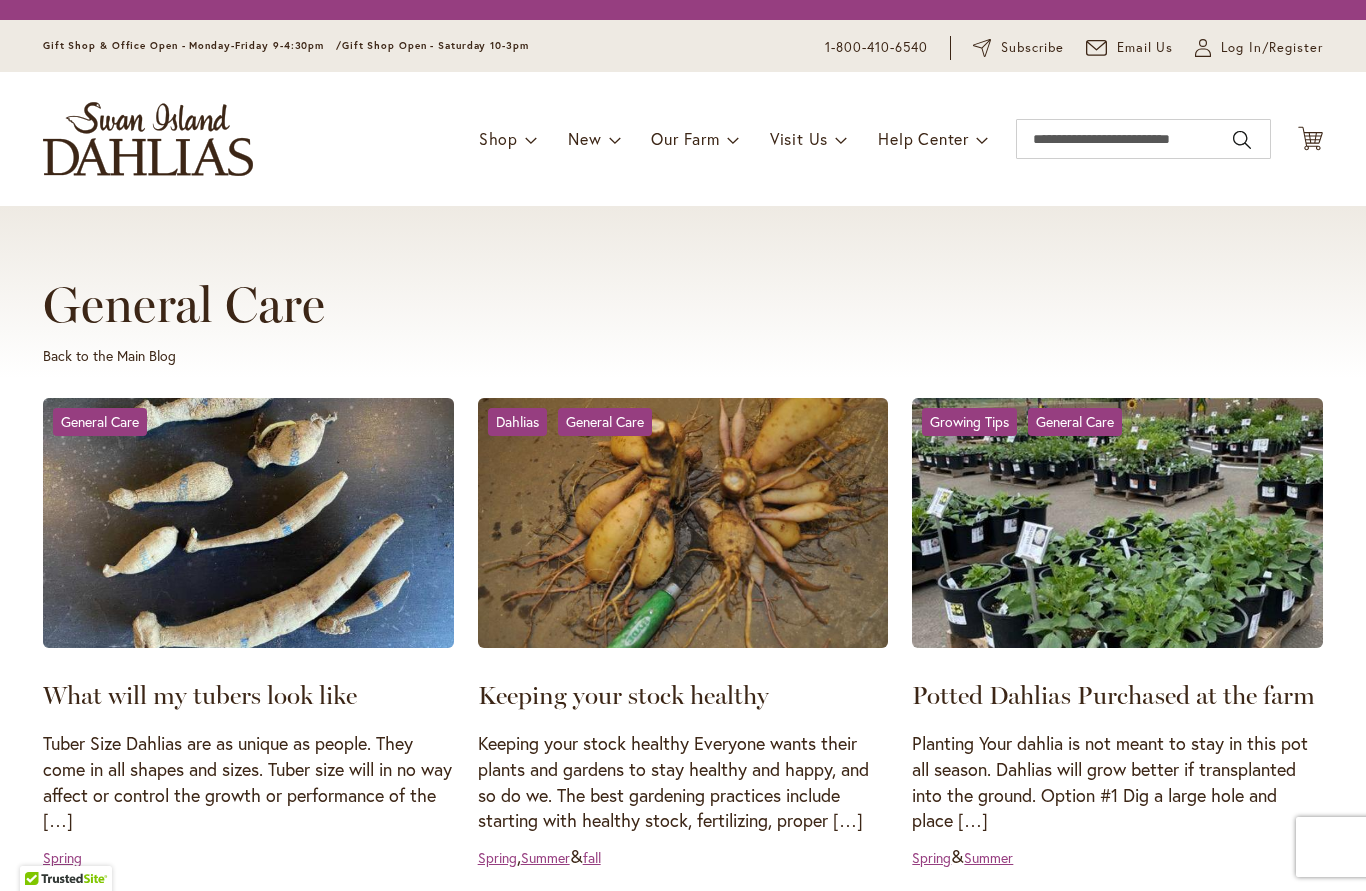 scroll, scrollTop: 0, scrollLeft: 0, axis: both 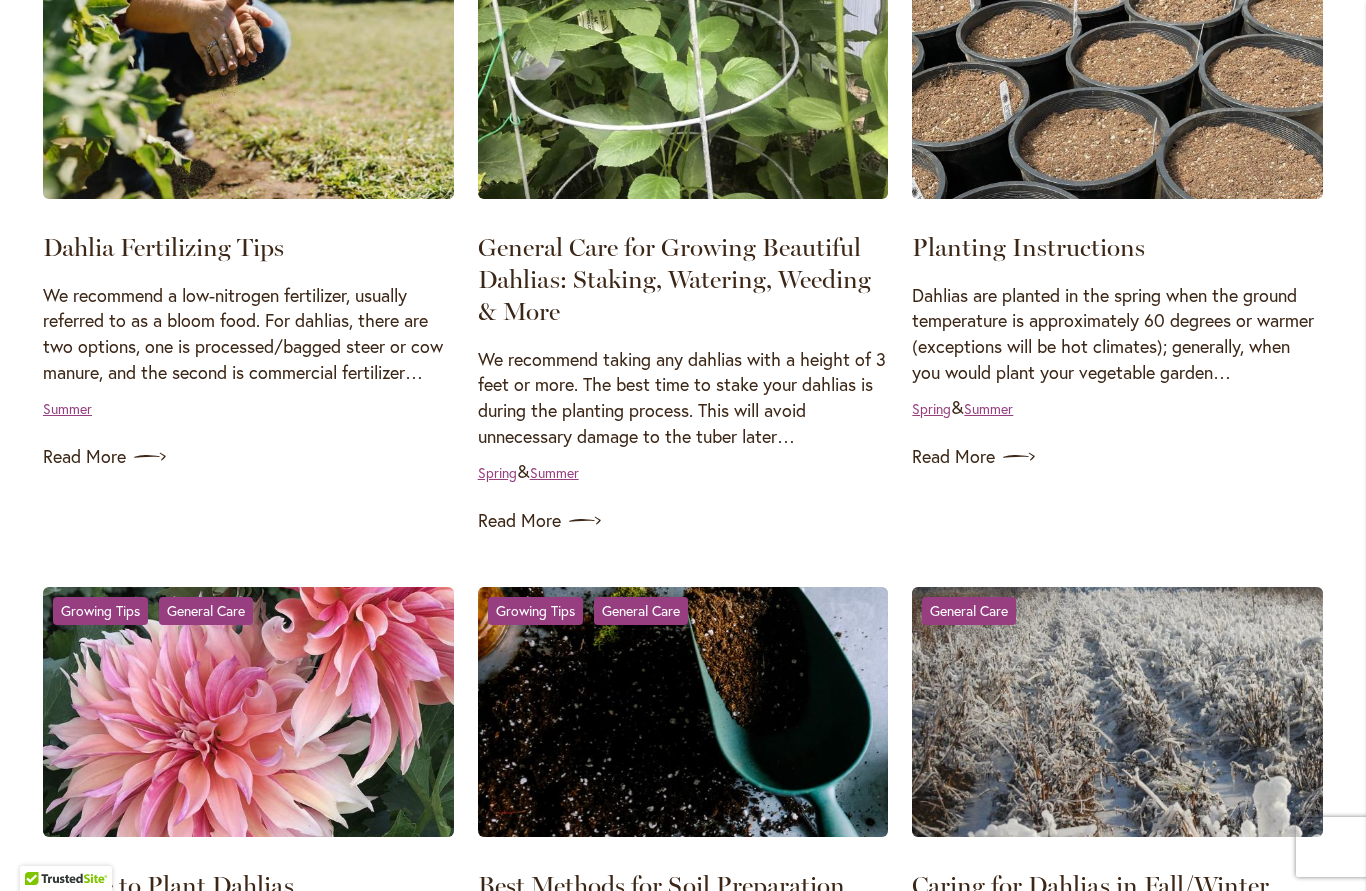click on "Read More" at bounding box center [683, 521] 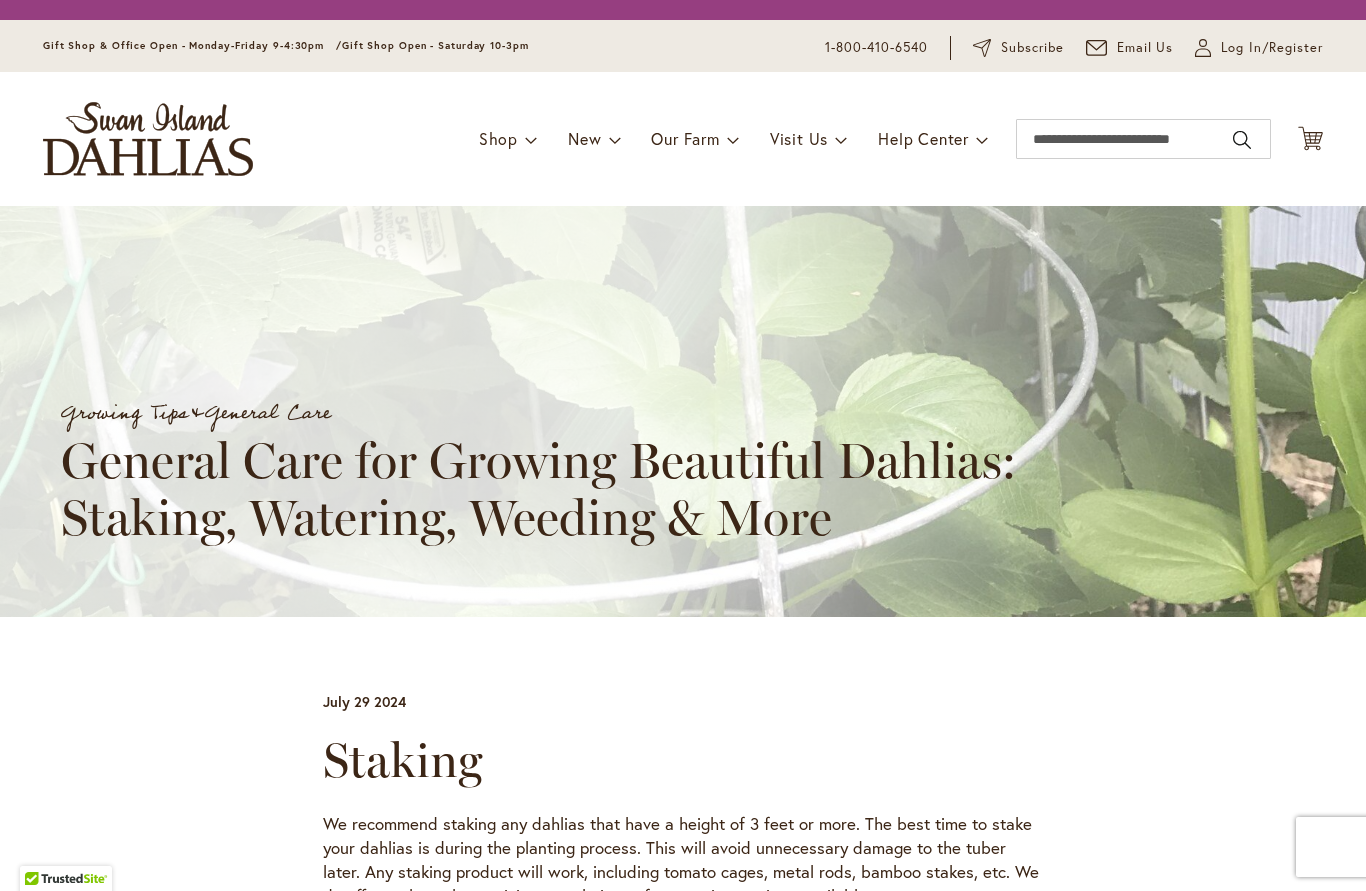 scroll, scrollTop: 0, scrollLeft: 0, axis: both 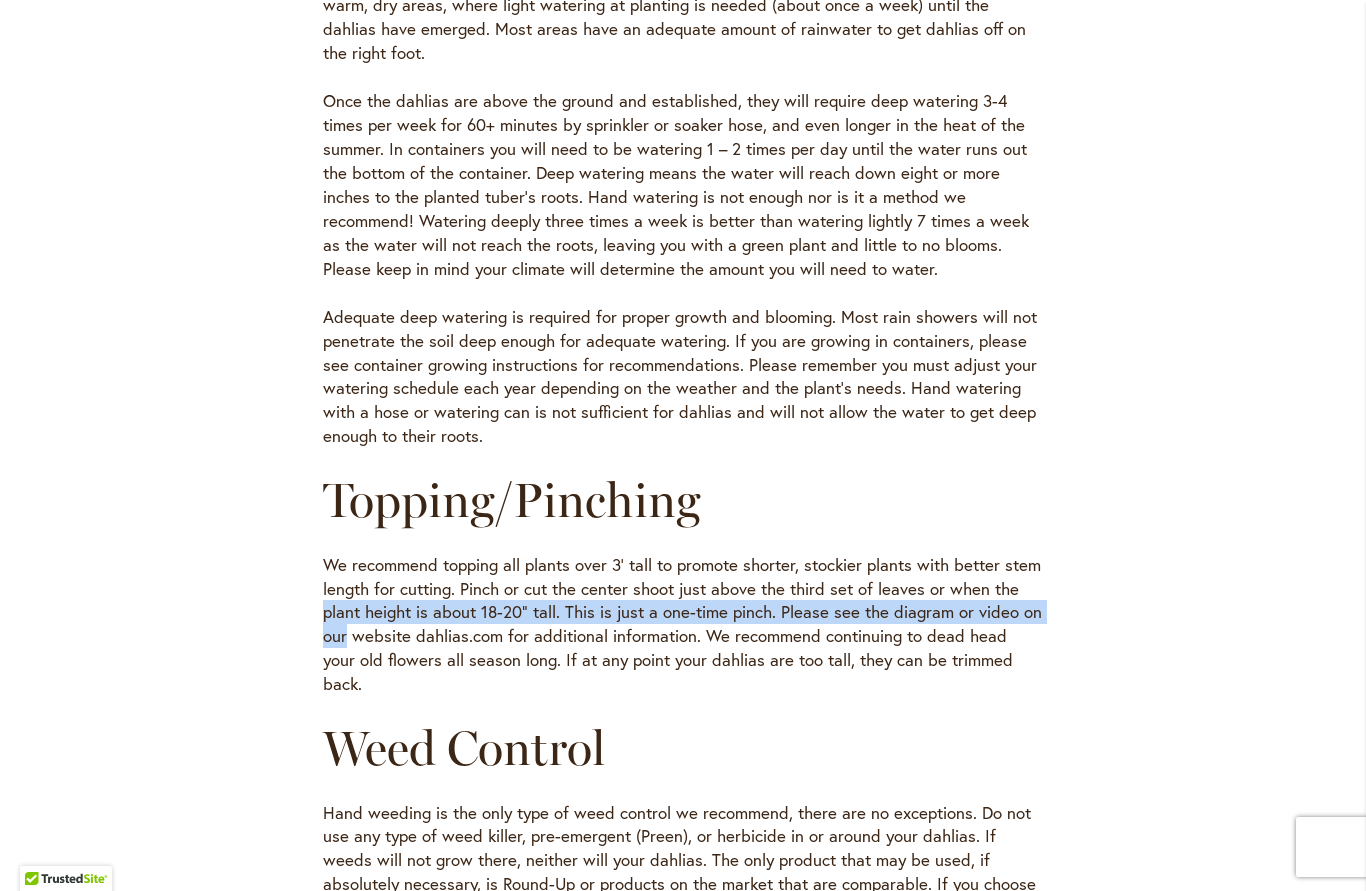click on "Growing Tips  &  General Care
General Care for Growing Beautiful Dahlias: Staking, Watering, Weeding & More
July 29 2024
Staking
We recommend staking any dahlias that have a height of 3 feet or more. The best time to stake your dahlias is during the planting process. This will avoid unnecessary damage to the tuber later. Any staking product will work, including tomato cages, metal rods, bamboo stakes, etc. We do offer stakes, please visit our website or farm to view options available.
Watering
Spring
Summer
Topping/Pinching
Weed Control
Bark Dust/Mulching
Share Article
Previous
Next" at bounding box center [683, 144] 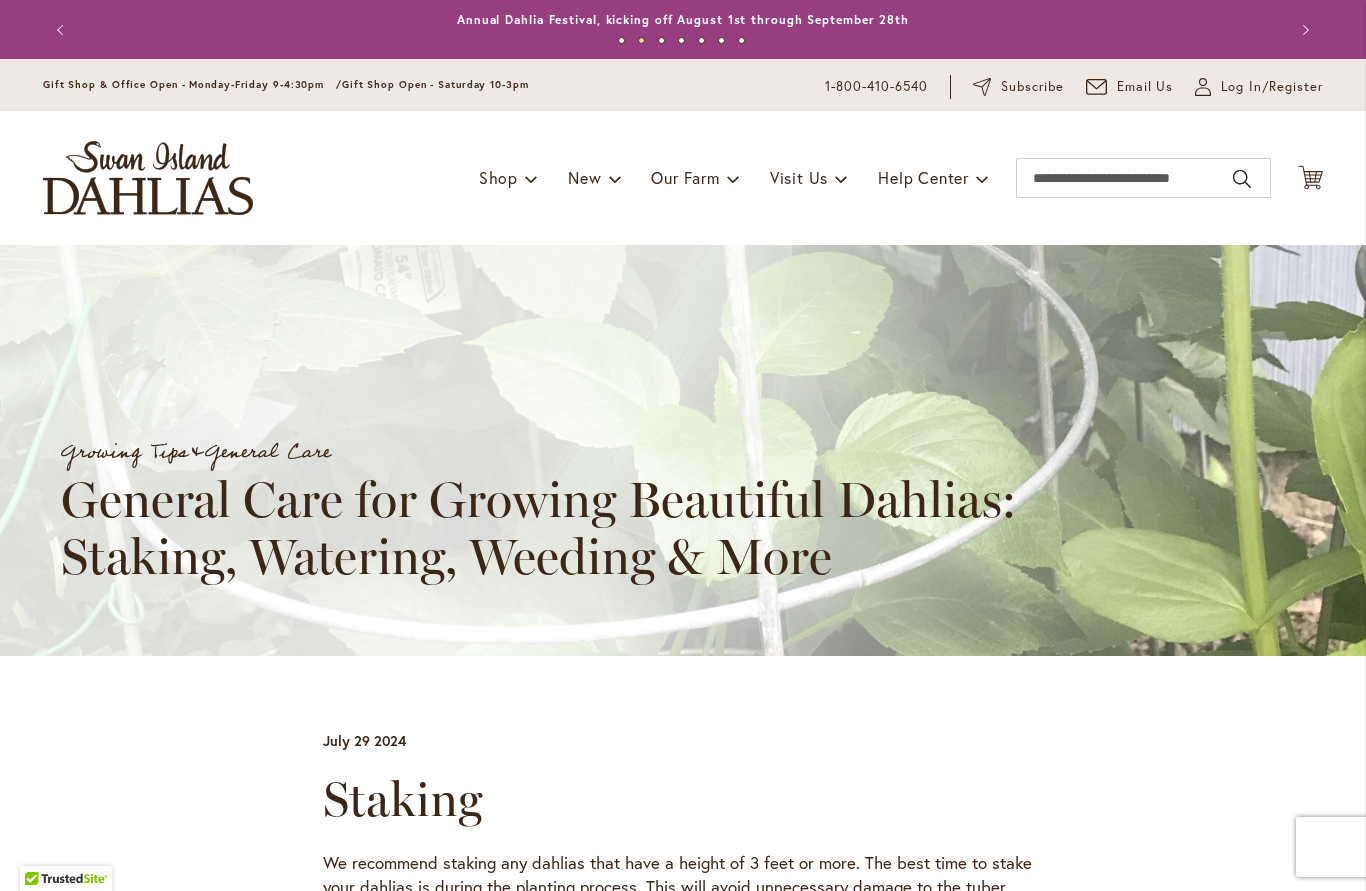 scroll, scrollTop: 0, scrollLeft: 0, axis: both 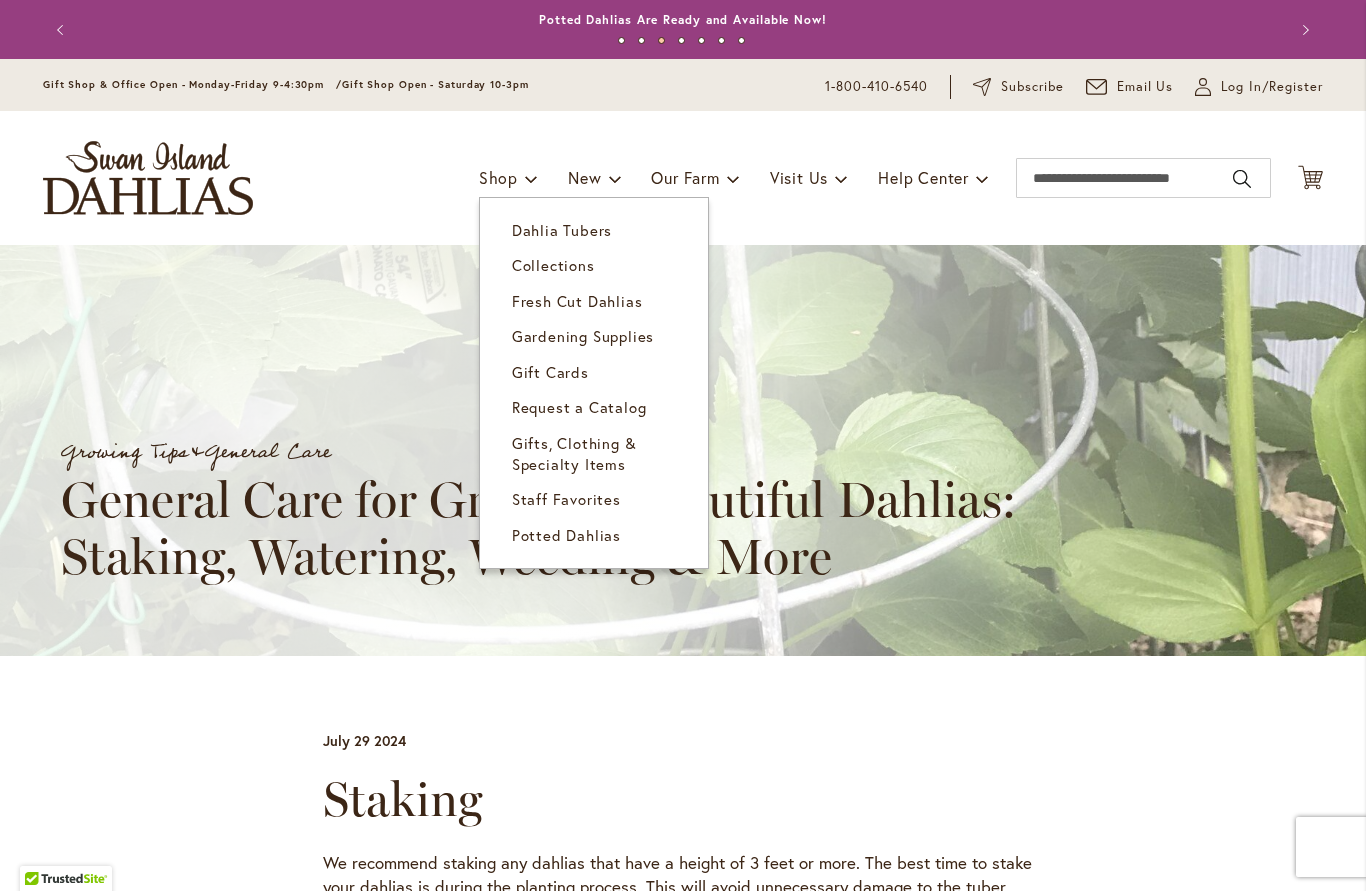 click on "Dahlia Tubers" at bounding box center [562, 230] 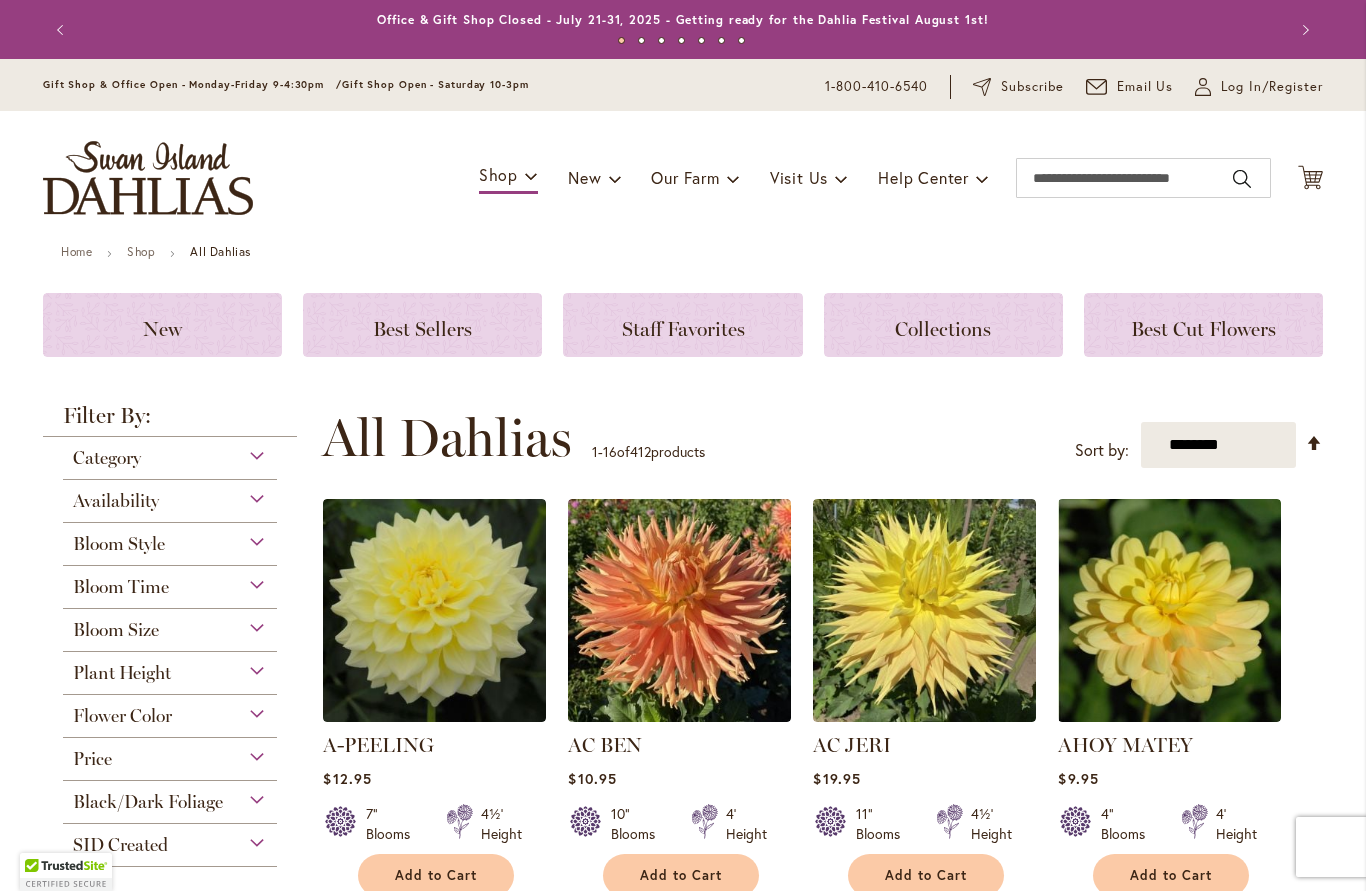 scroll, scrollTop: 0, scrollLeft: 0, axis: both 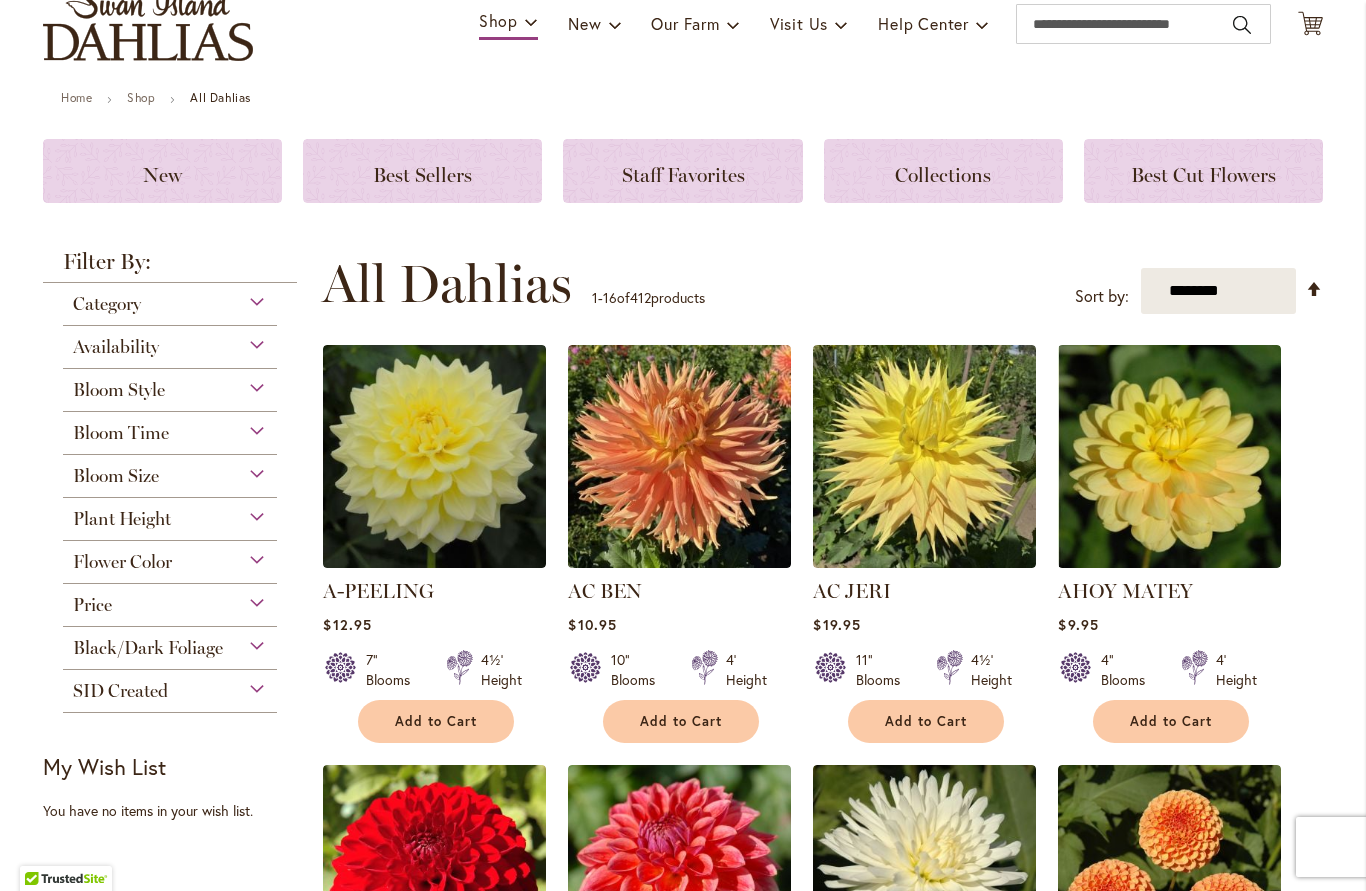click on "Price" at bounding box center [170, 600] 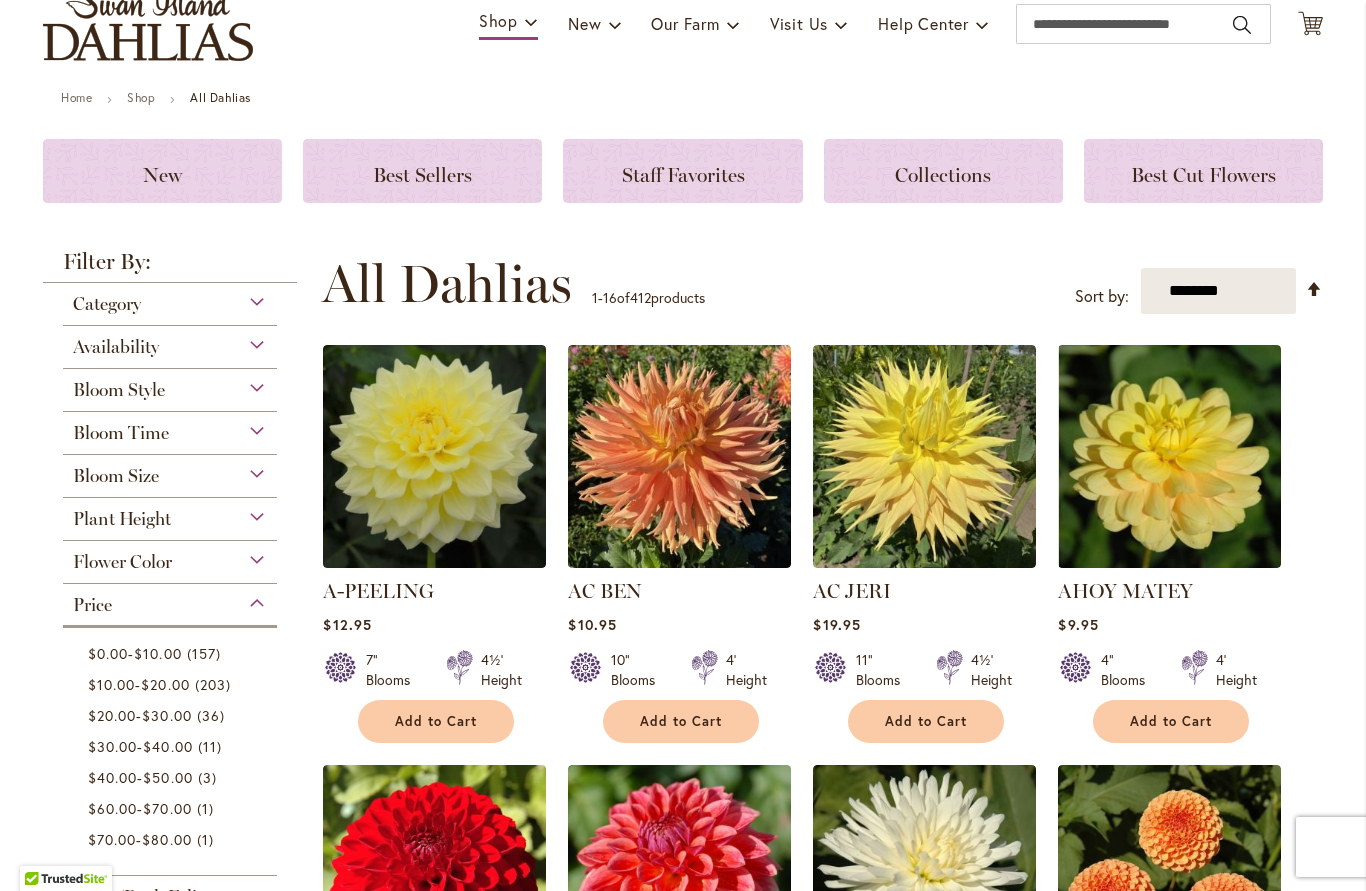 click on "$10.00" at bounding box center [157, 653] 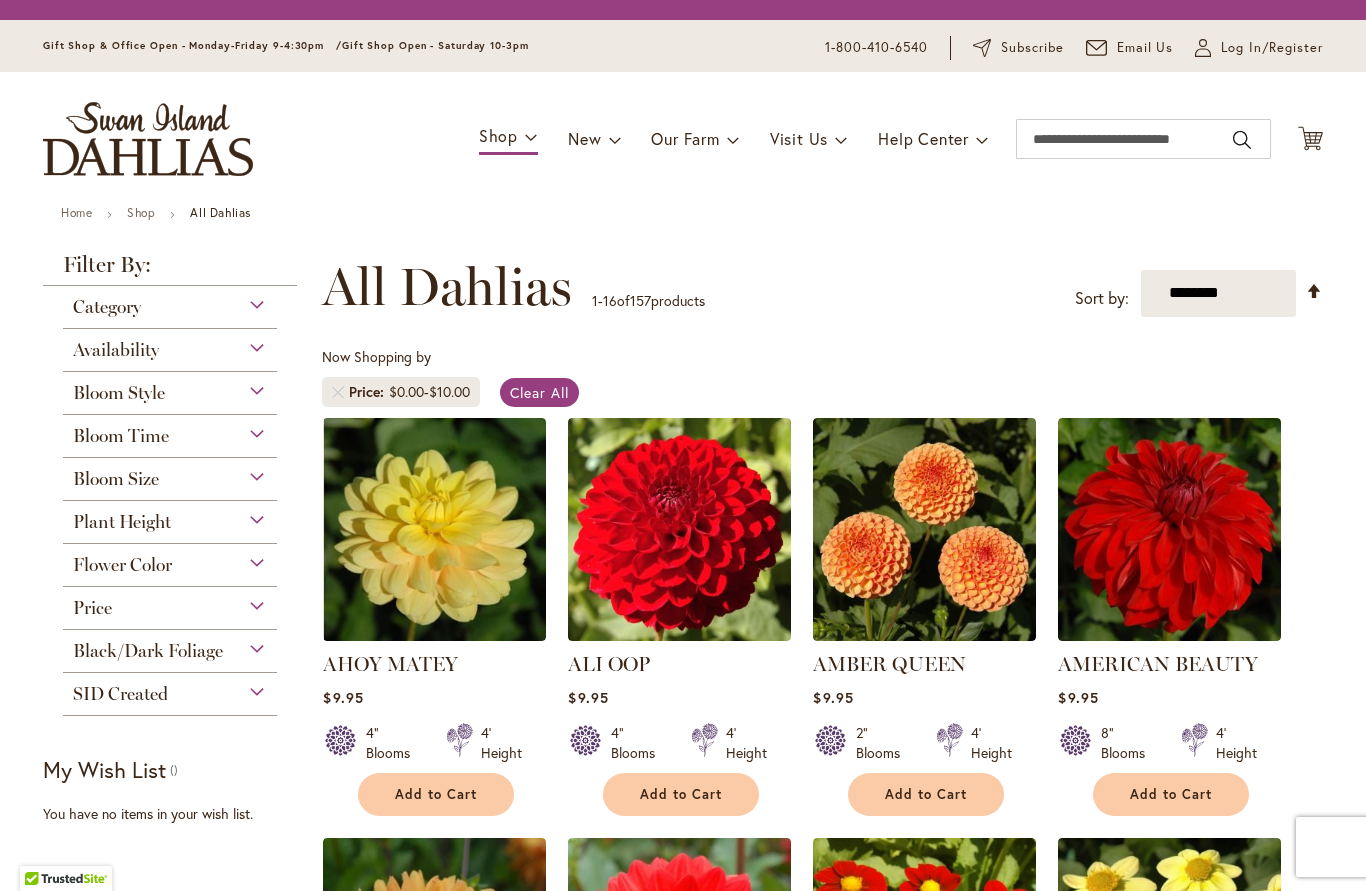 scroll, scrollTop: 0, scrollLeft: 0, axis: both 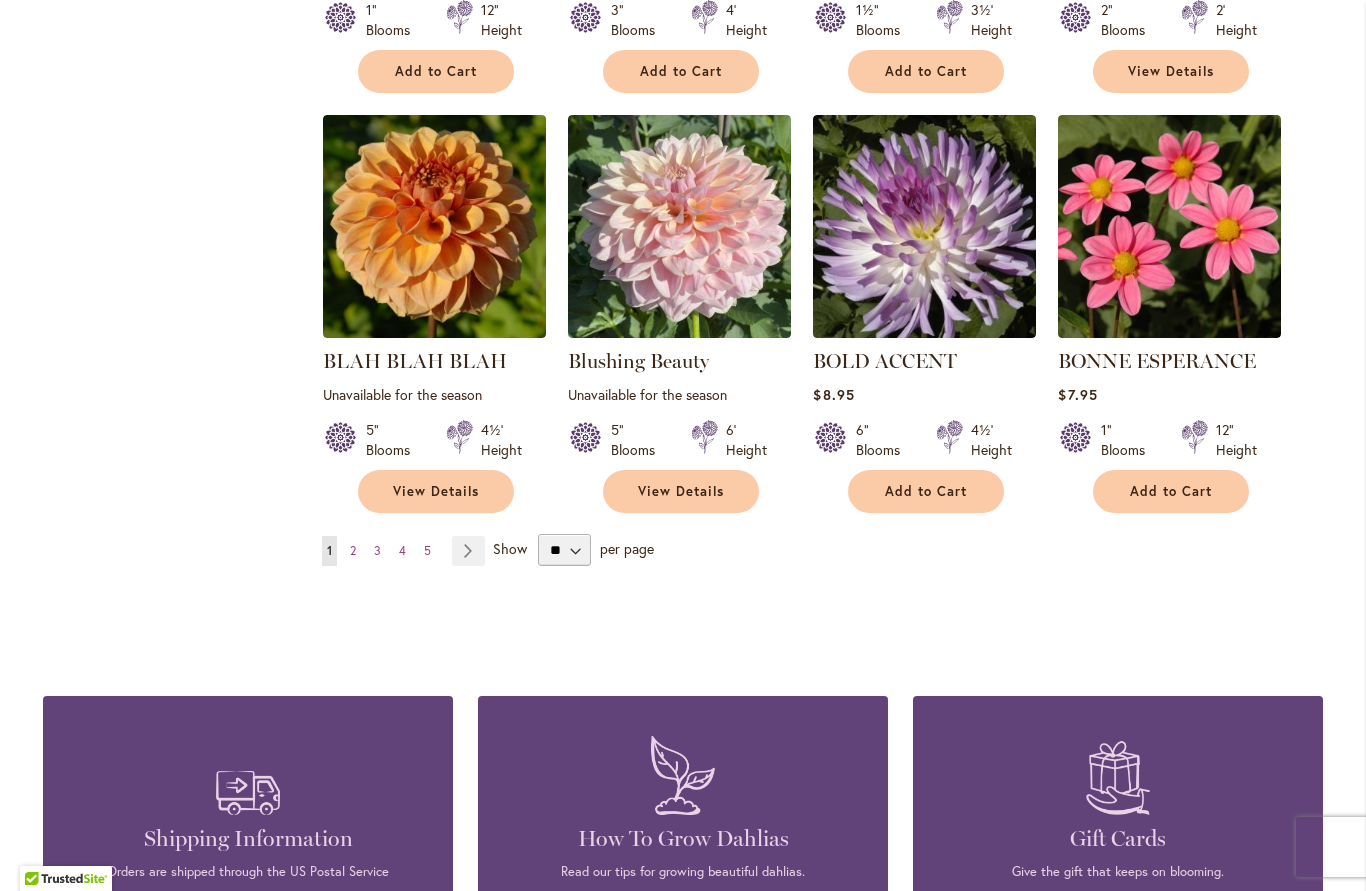 click on "Page
Next" at bounding box center [468, 551] 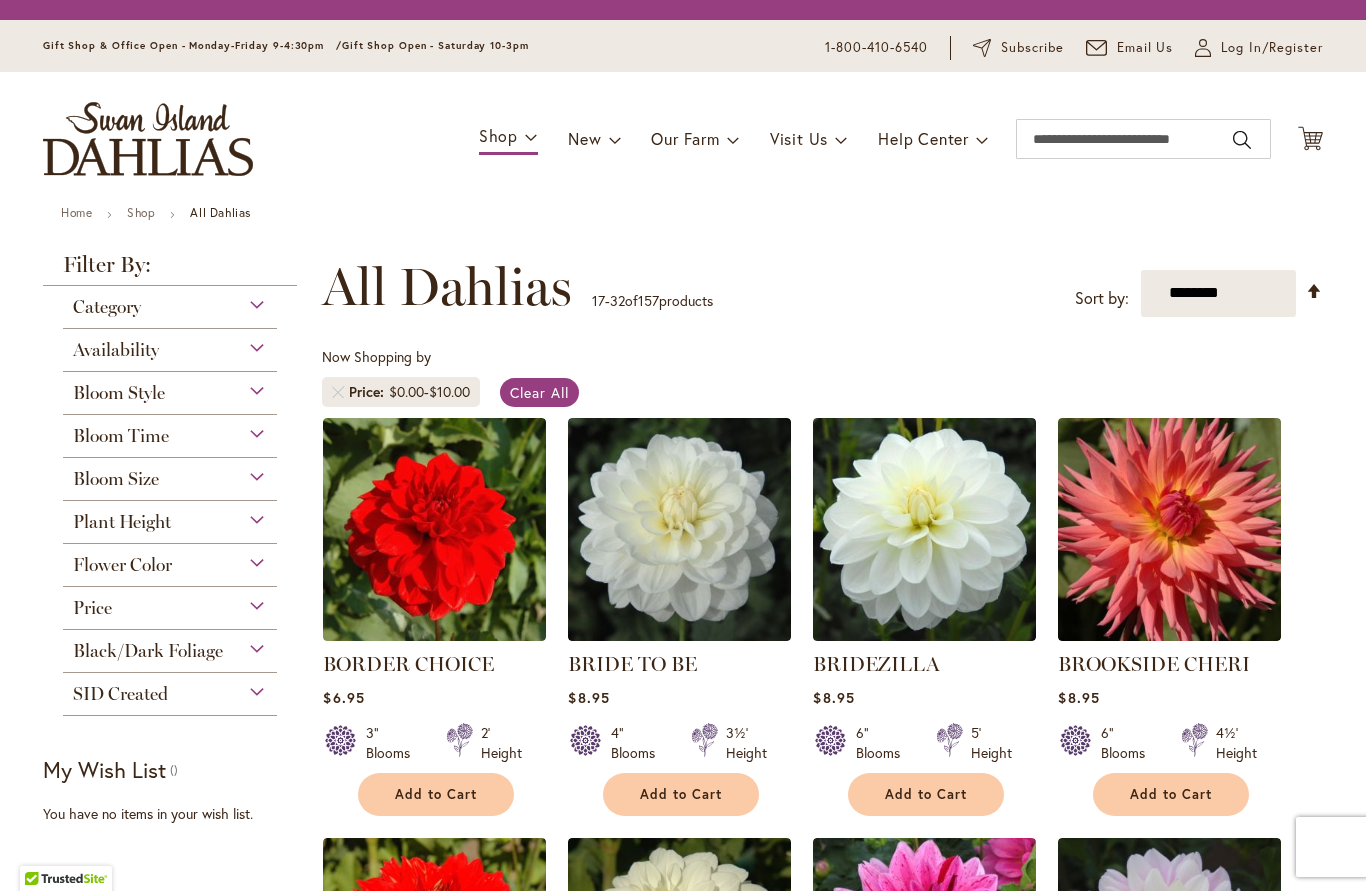 scroll, scrollTop: 0, scrollLeft: 0, axis: both 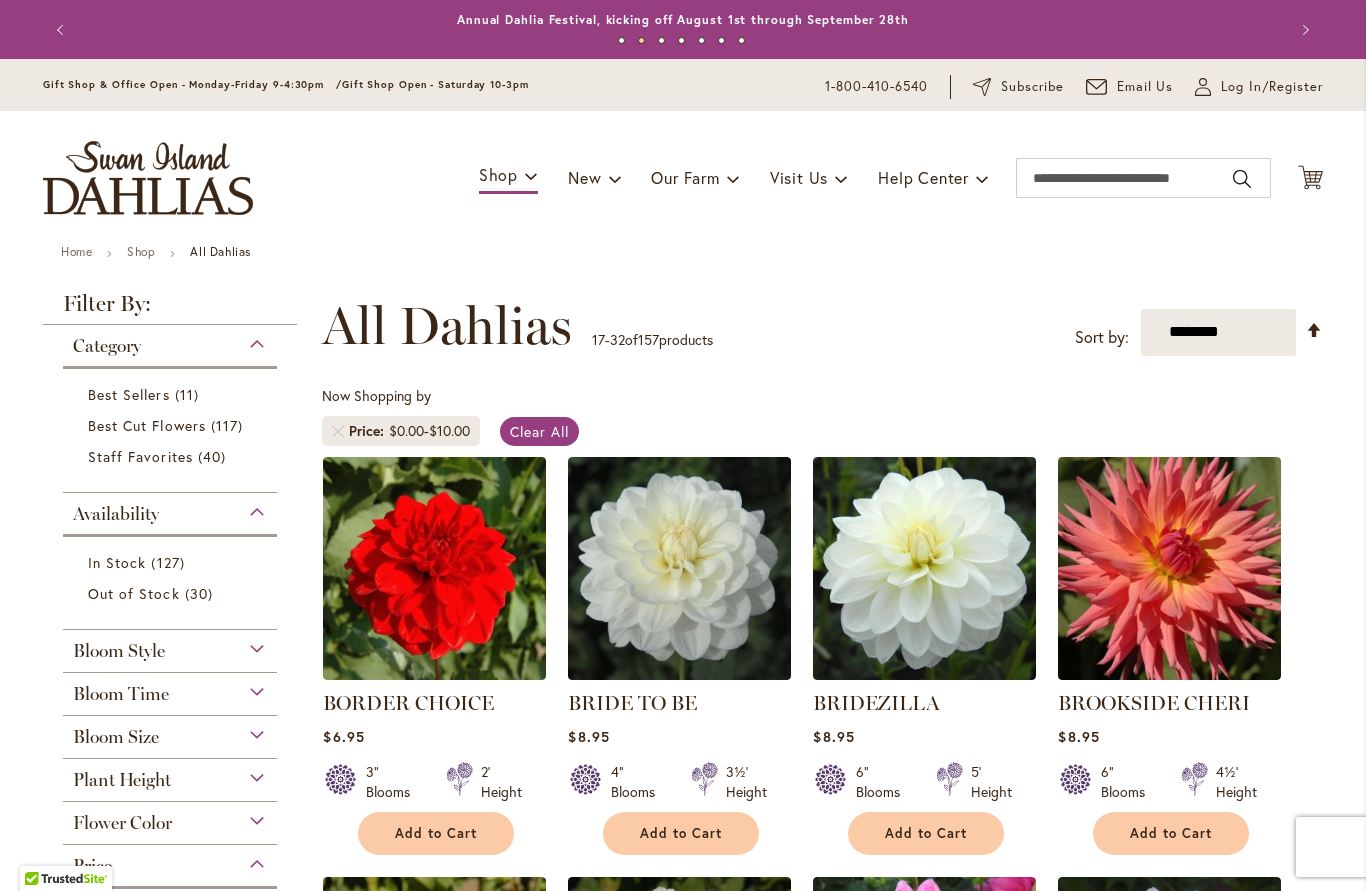 click on "Flower Color" at bounding box center (170, 818) 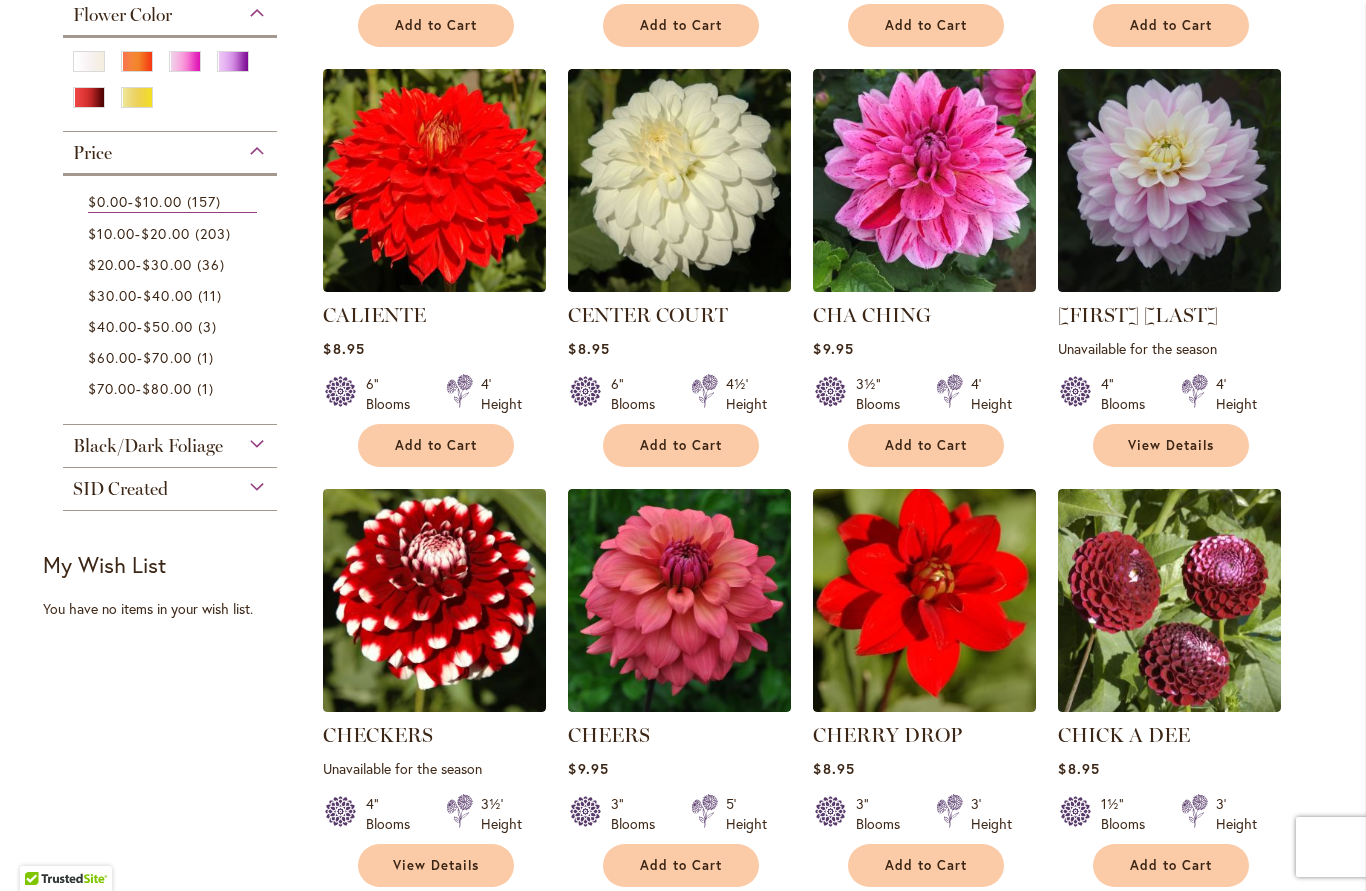 click at bounding box center (185, 61) 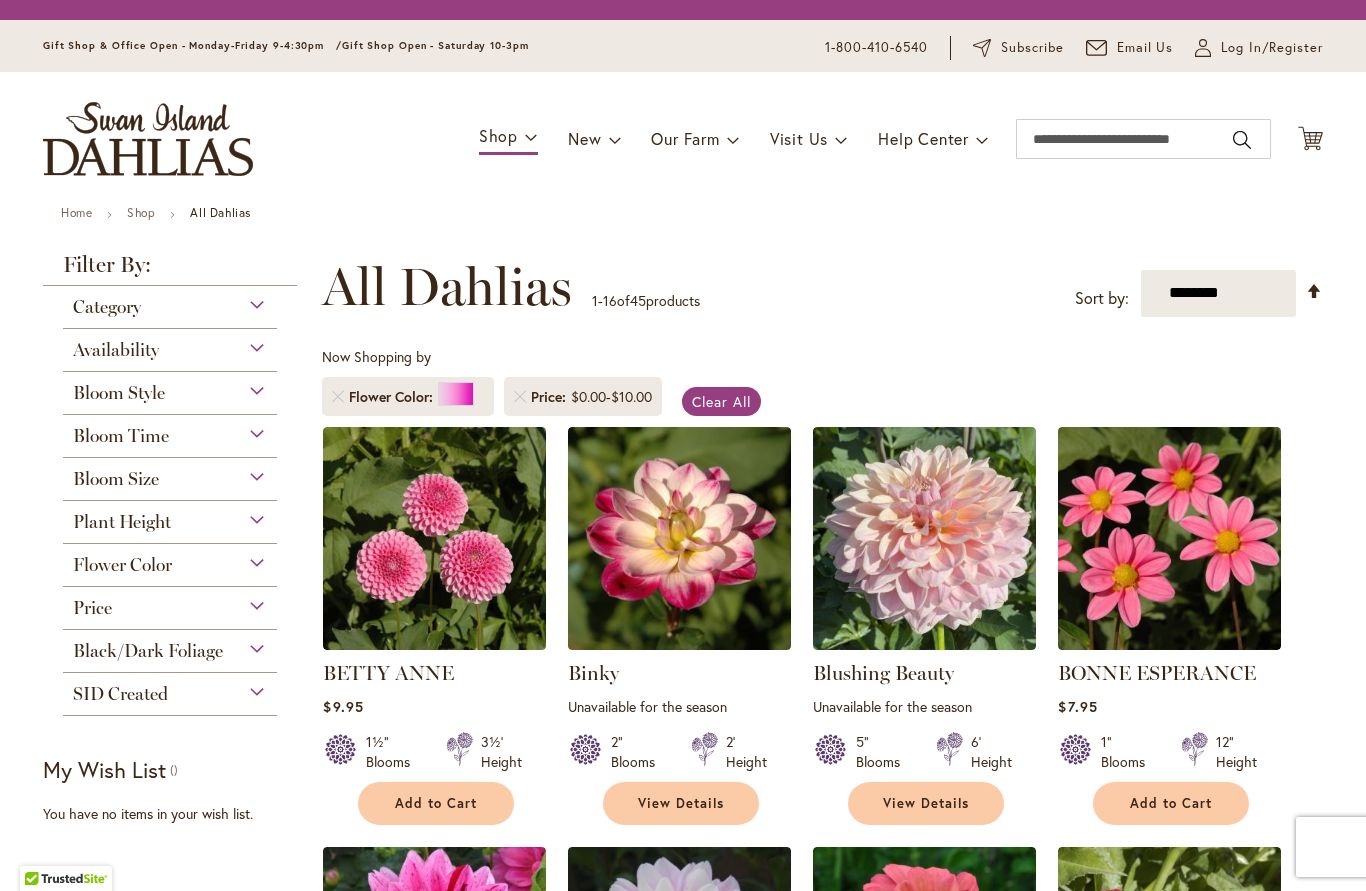 scroll, scrollTop: 0, scrollLeft: 0, axis: both 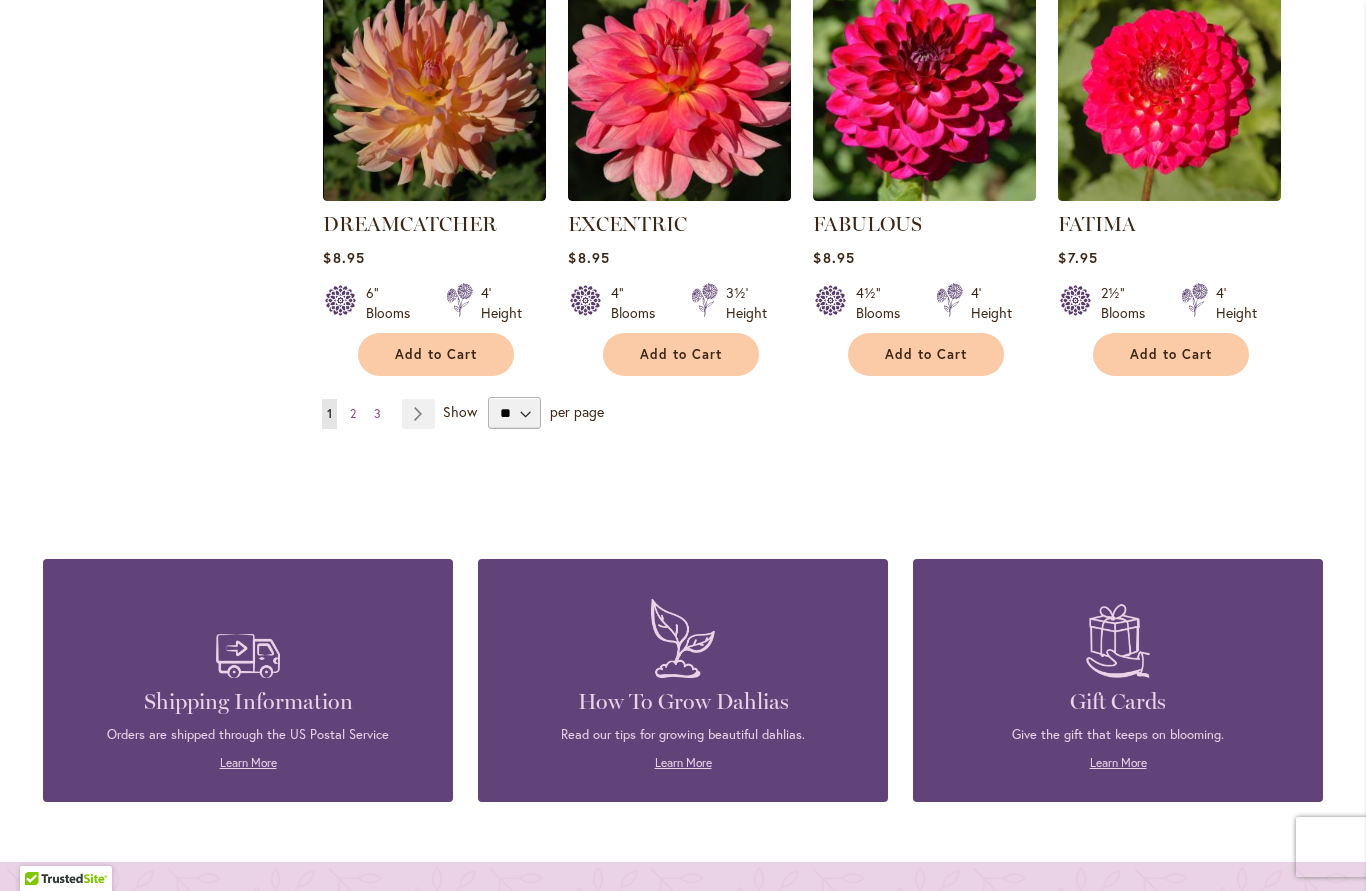 click on "Page
Next" at bounding box center [418, 414] 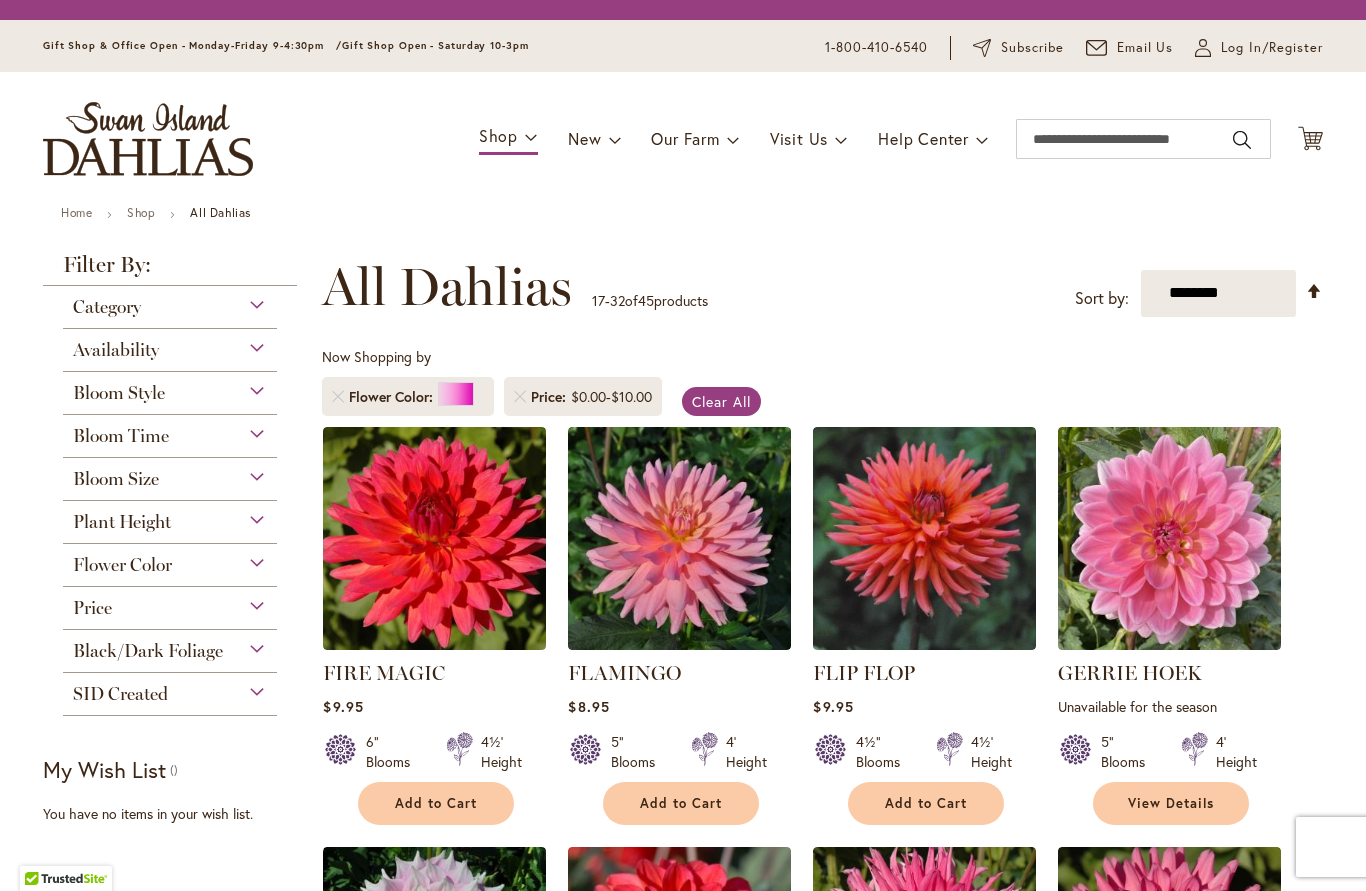 scroll, scrollTop: 0, scrollLeft: 0, axis: both 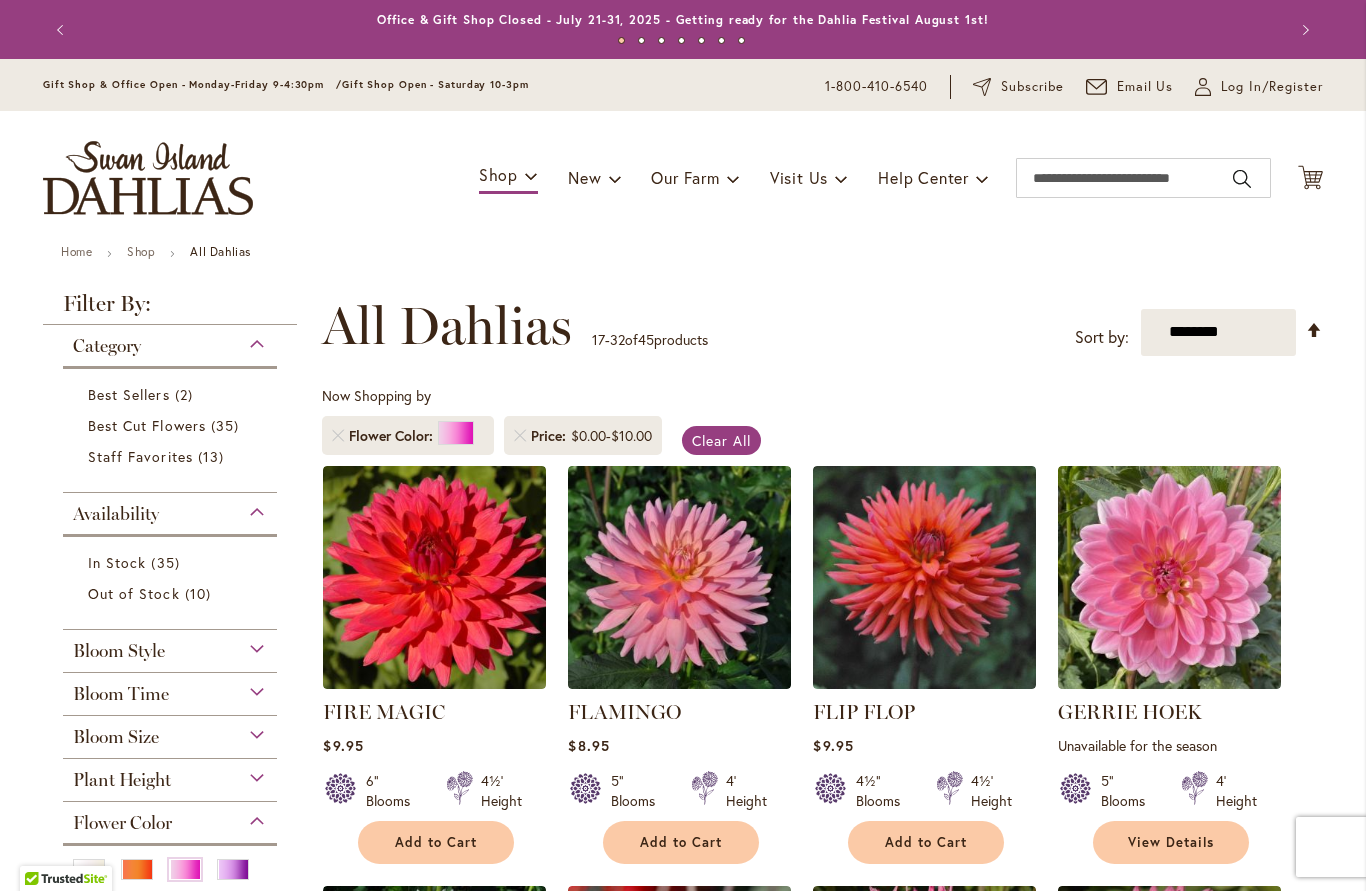click at bounding box center (148, 178) 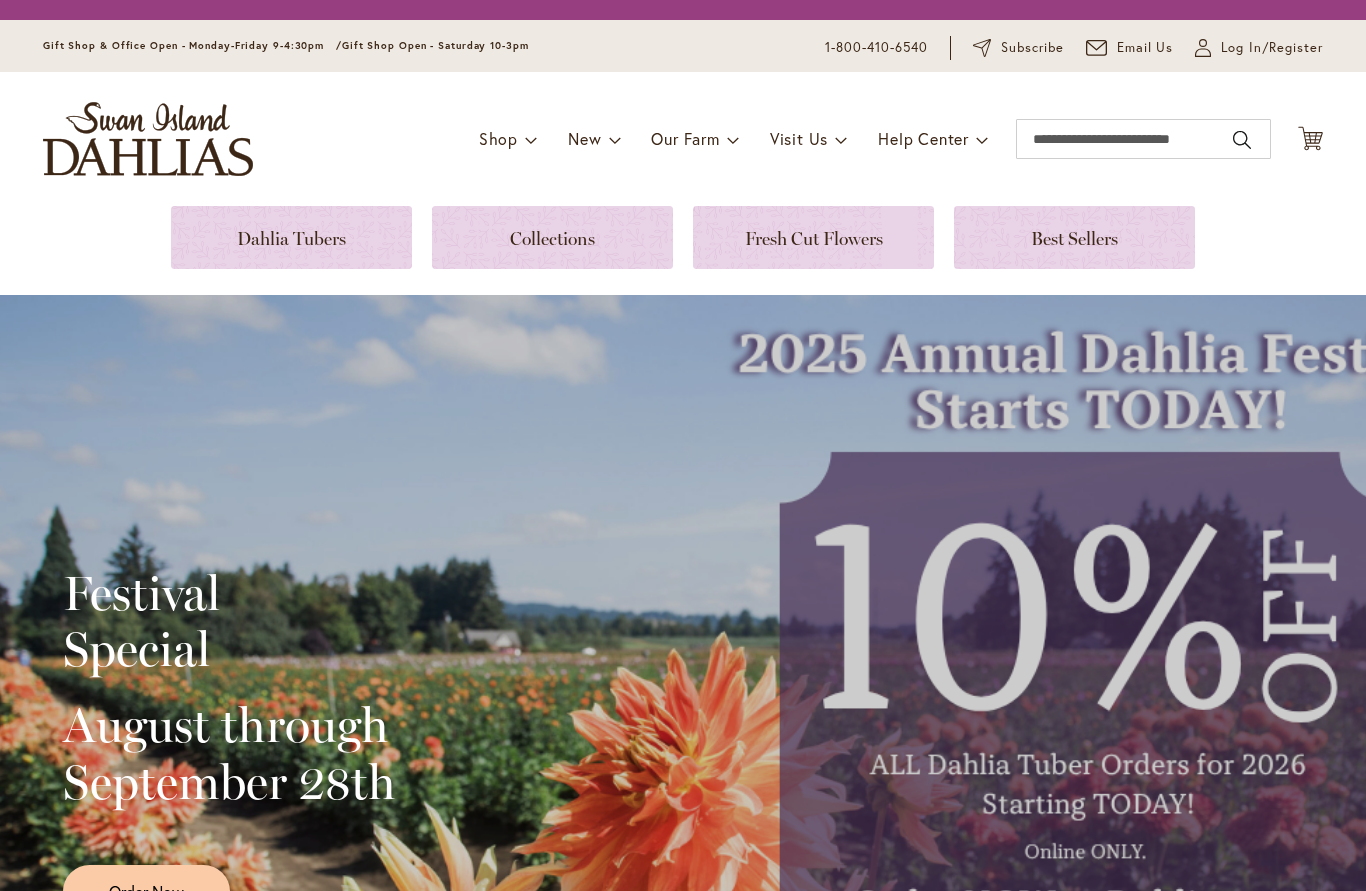 scroll, scrollTop: 0, scrollLeft: 0, axis: both 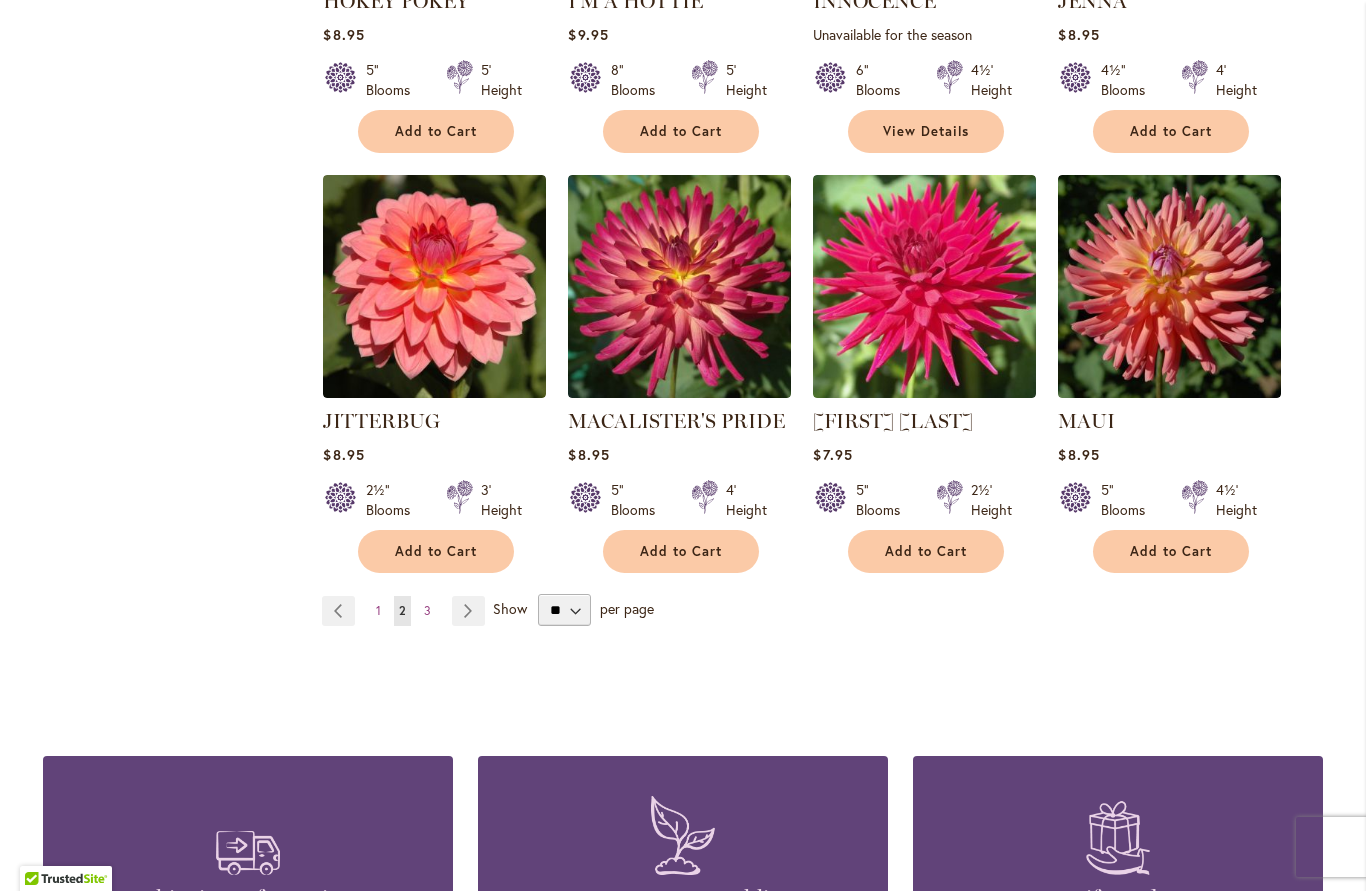 click on "Page
Next" at bounding box center [468, 611] 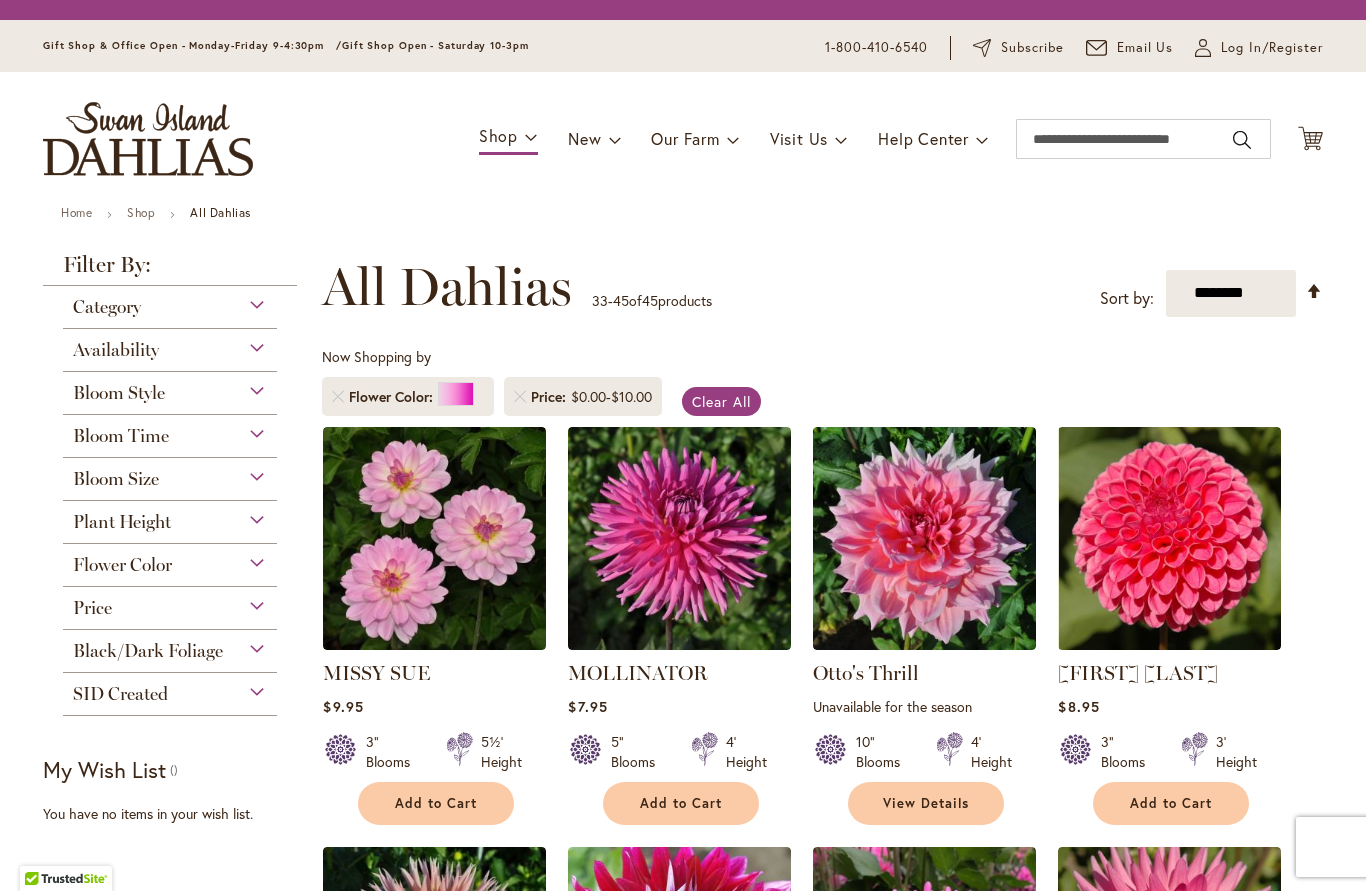scroll, scrollTop: 0, scrollLeft: 0, axis: both 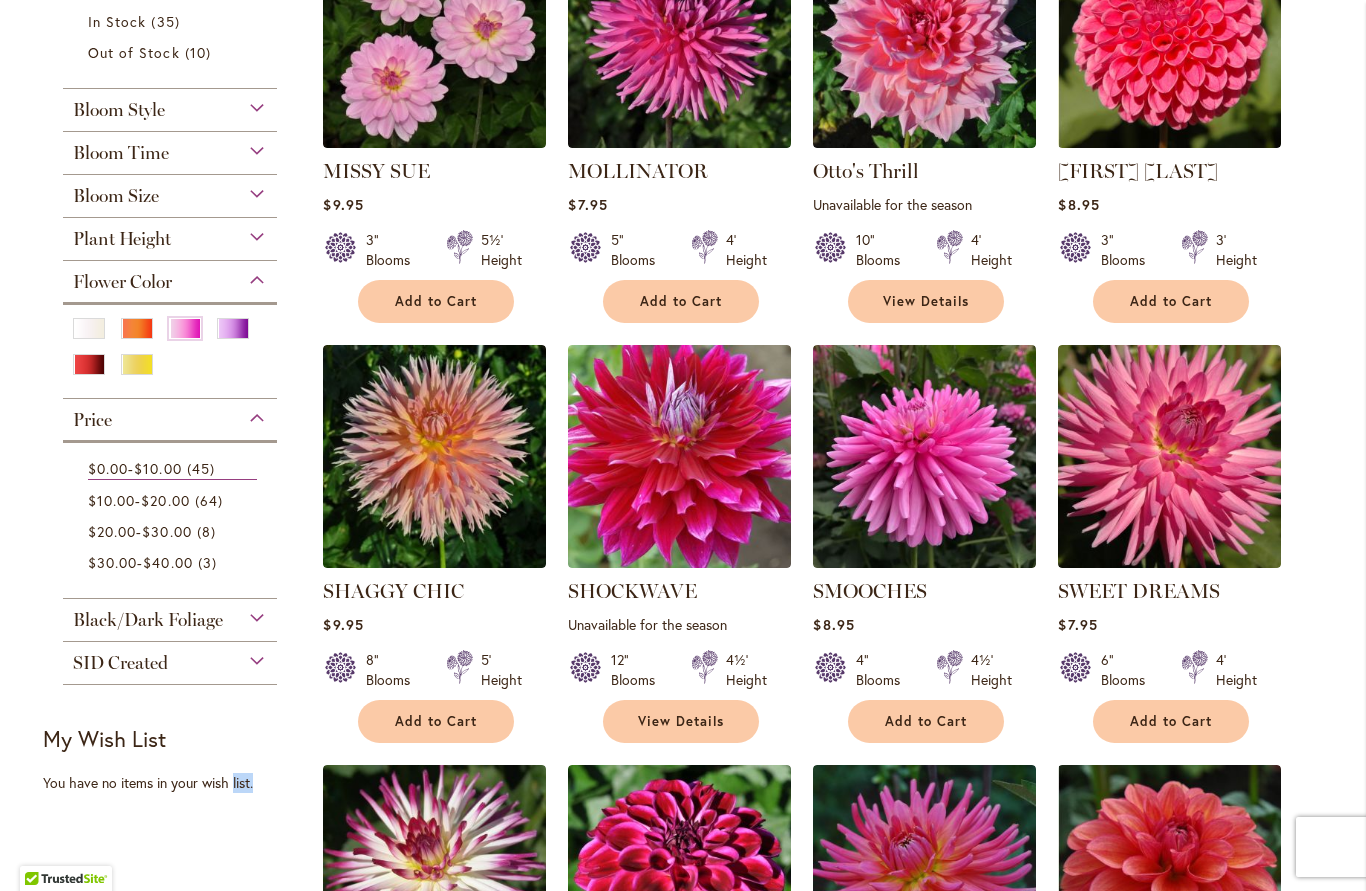 click at bounding box center [89, 364] 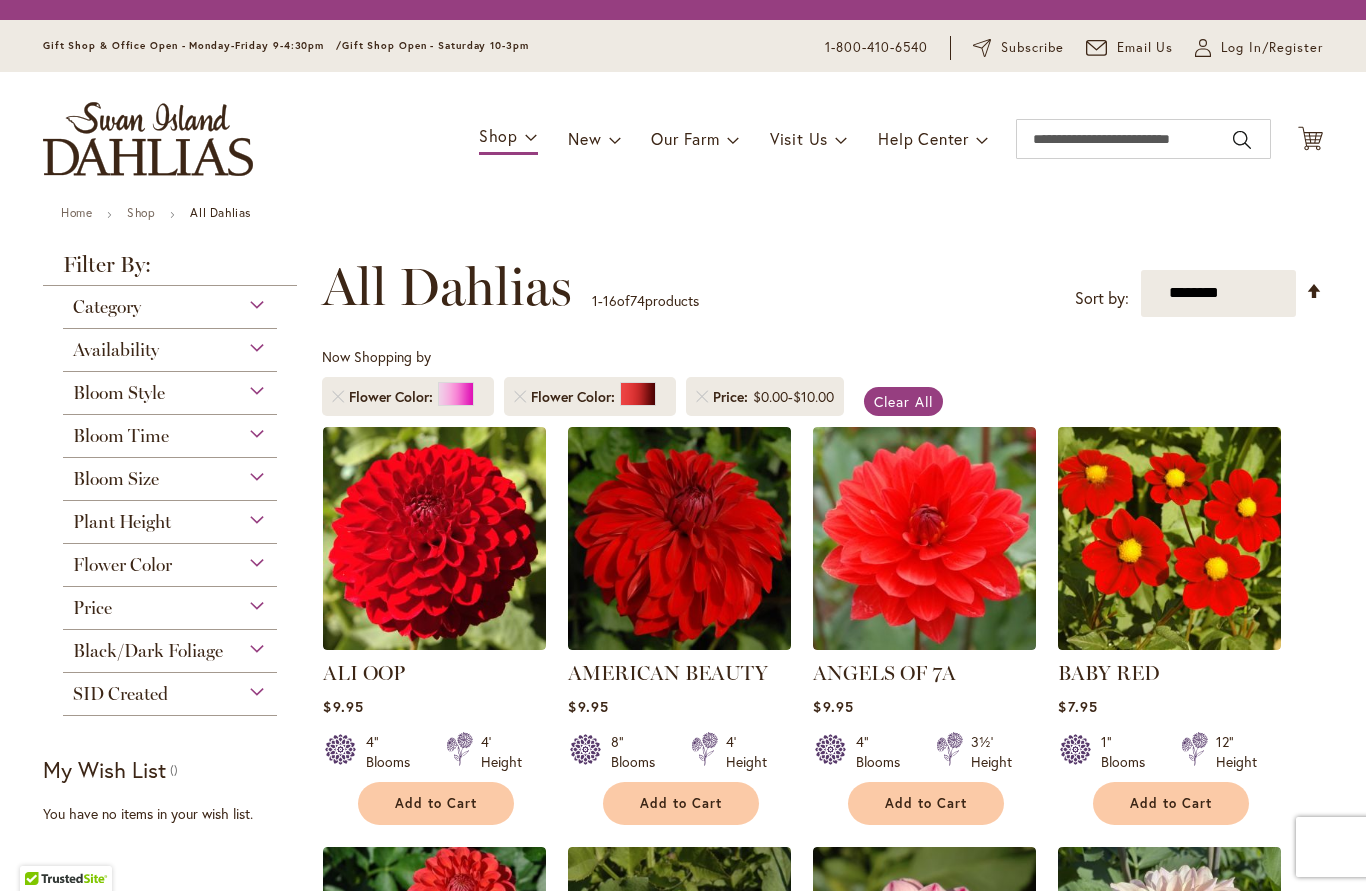 scroll, scrollTop: 0, scrollLeft: 0, axis: both 